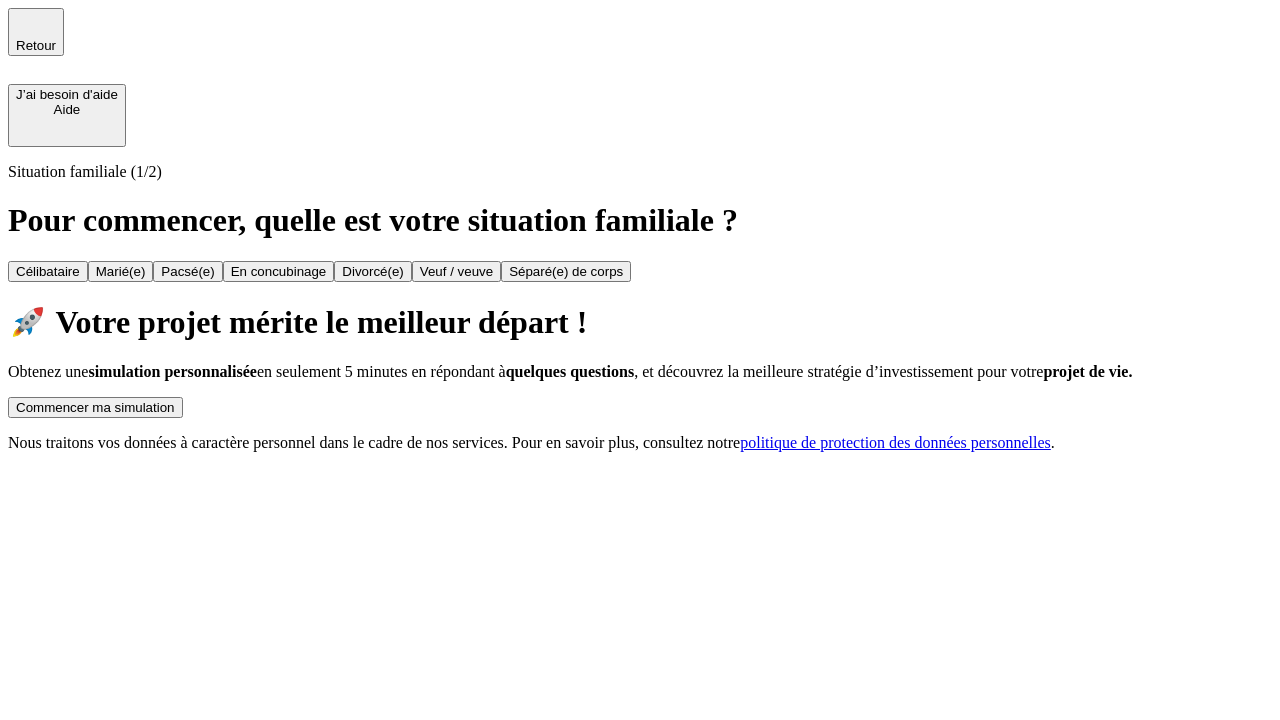 scroll, scrollTop: 0, scrollLeft: 0, axis: both 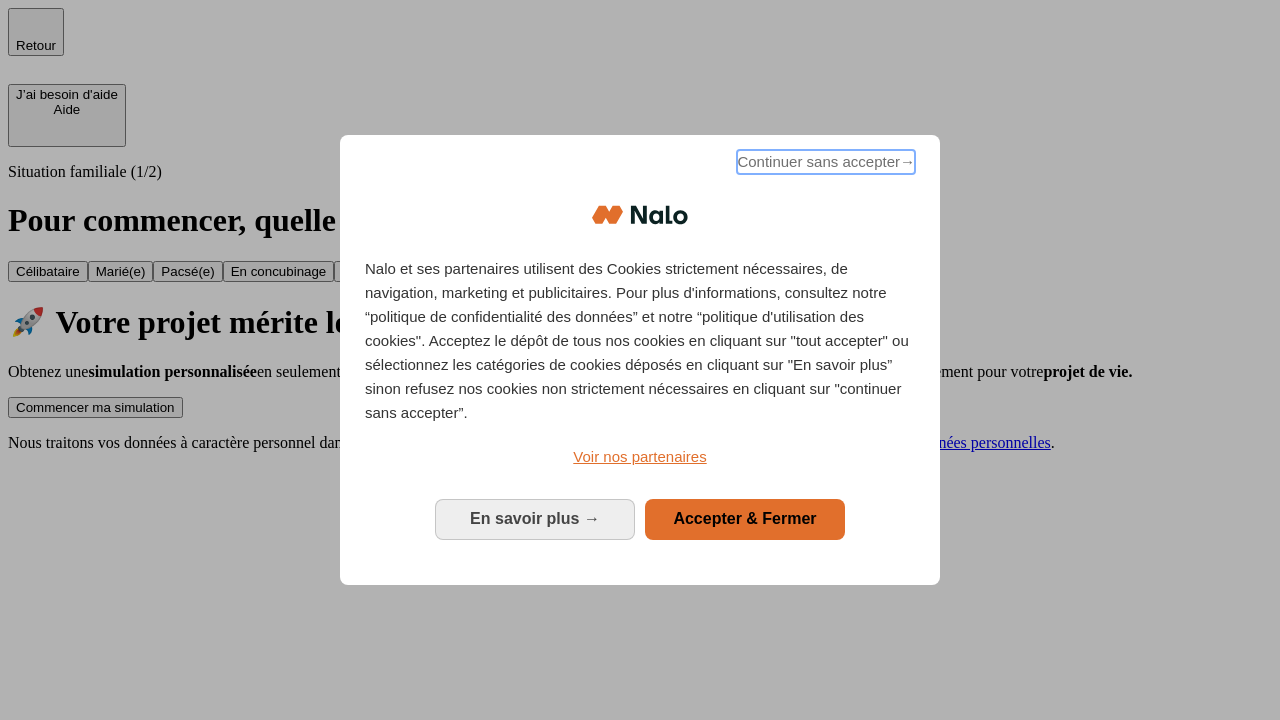 click on "Continuer sans accepter  →" at bounding box center [826, 162] 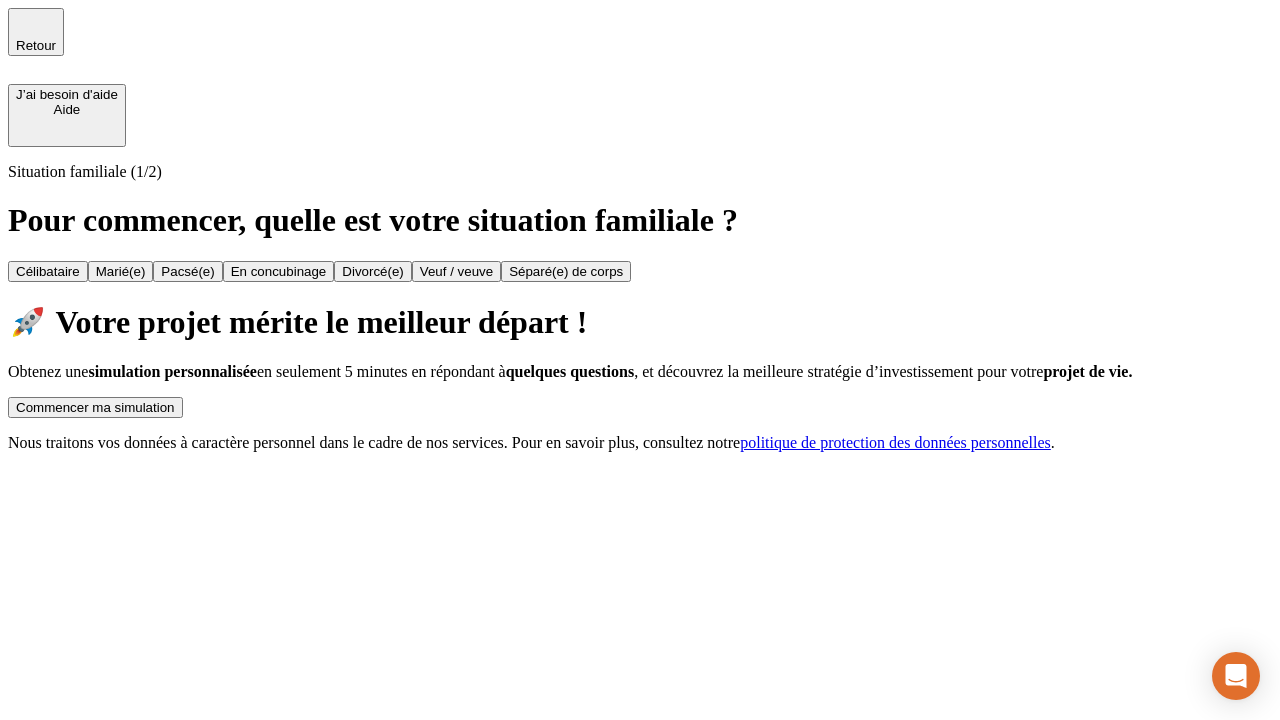 click on "Commencer ma simulation" at bounding box center (95, 407) 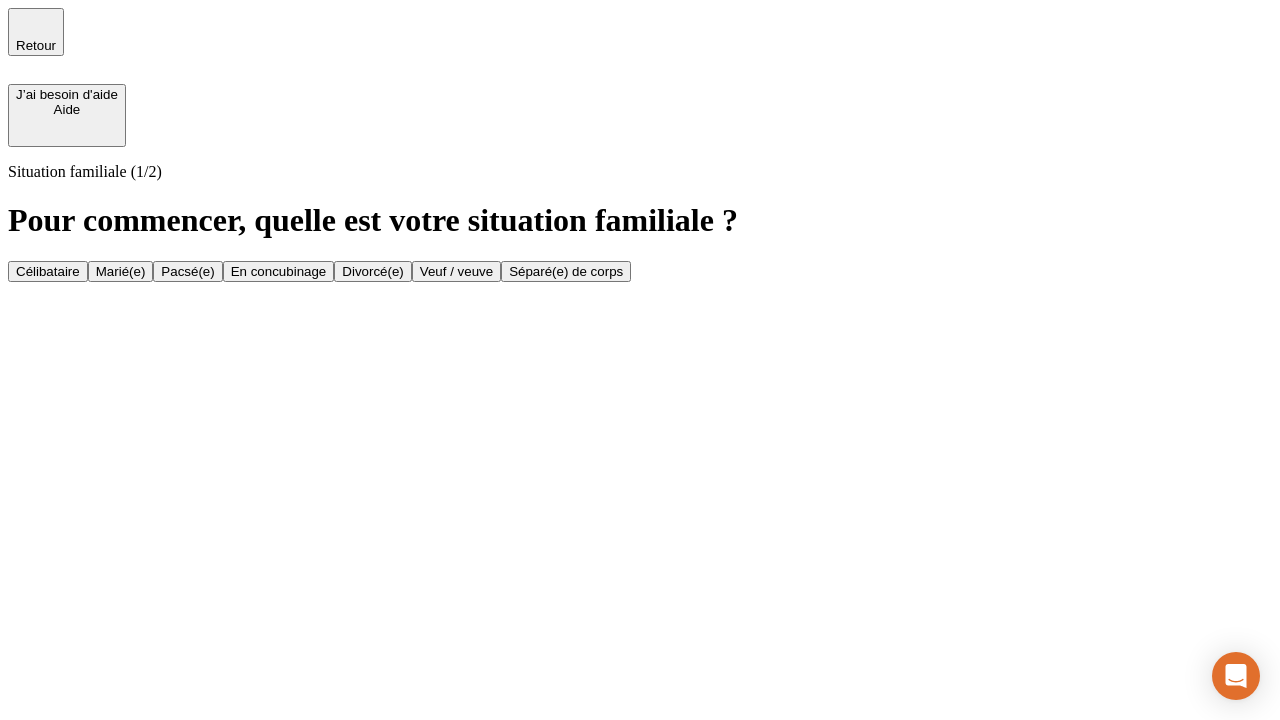 click on "Veuf / veuve" at bounding box center [456, 271] 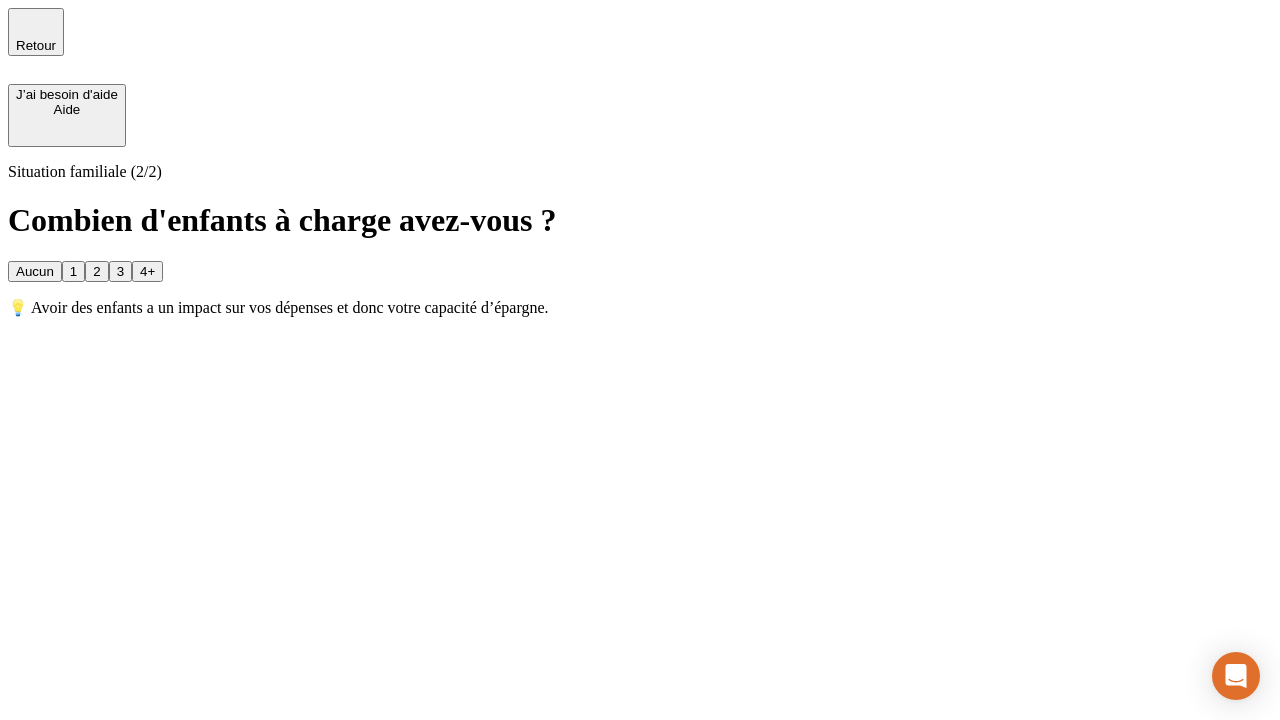 click on "1" at bounding box center (73, 271) 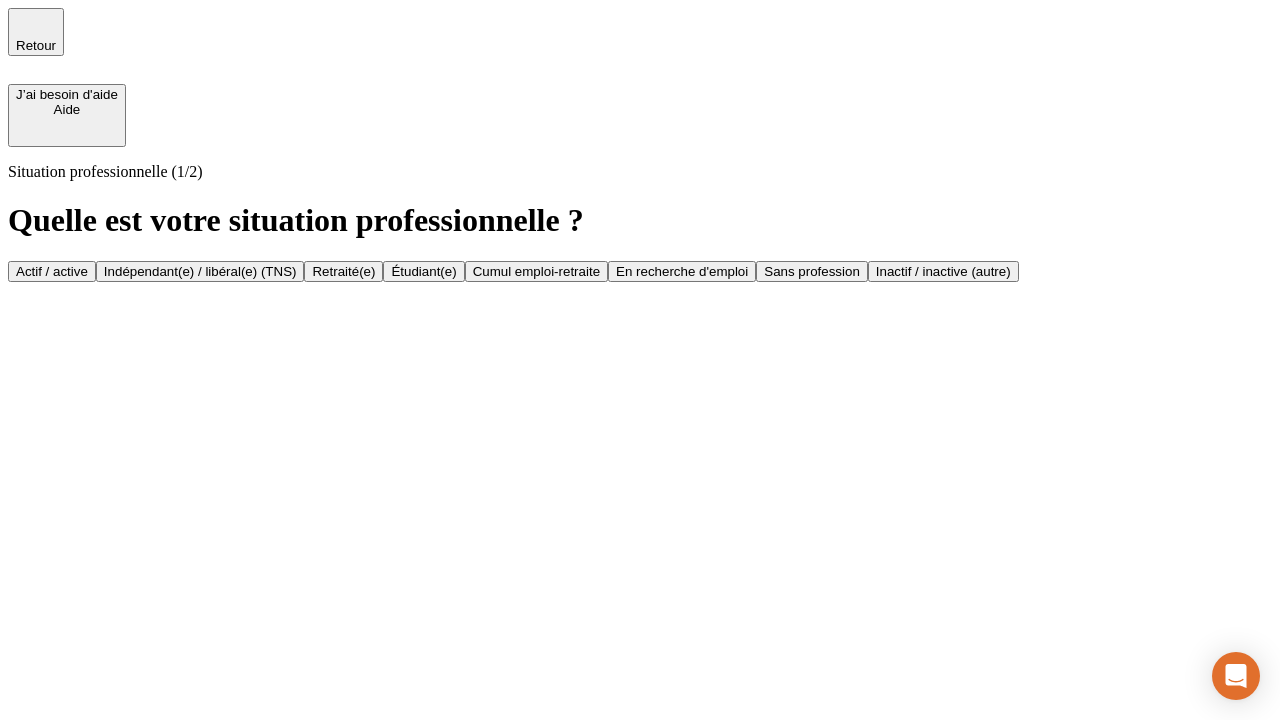 click on "Retraité(e)" at bounding box center [343, 271] 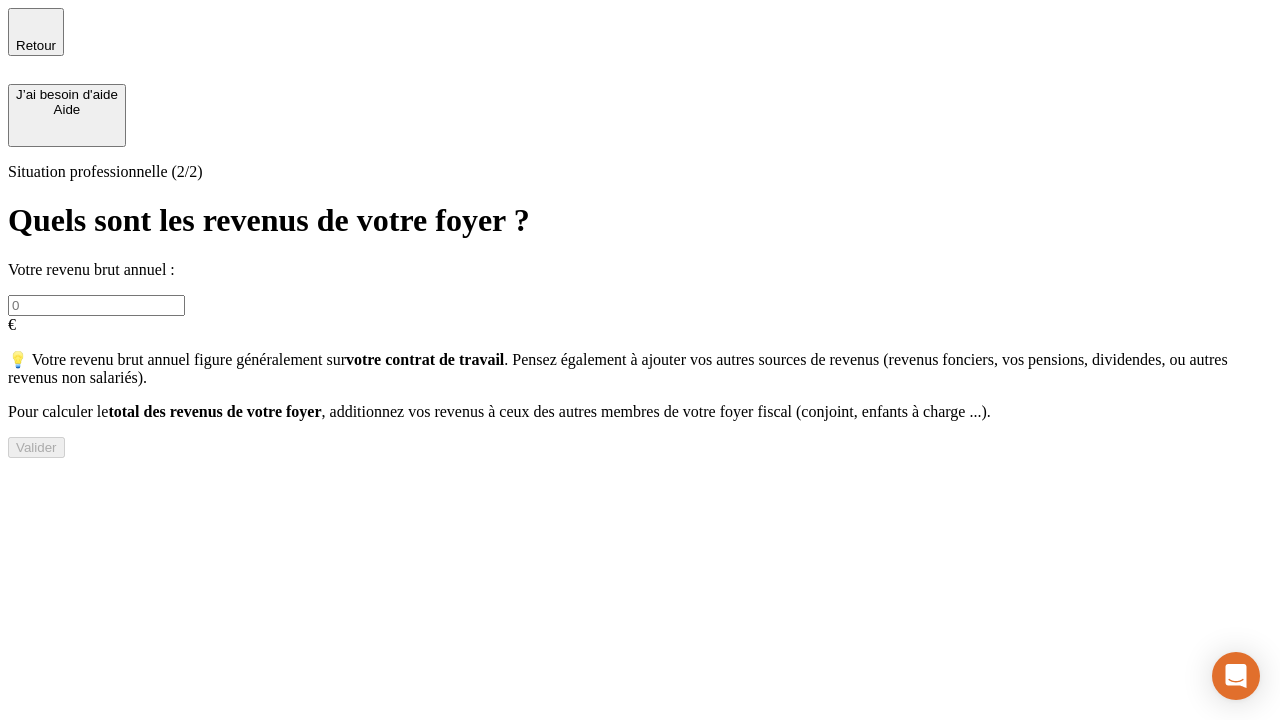 click at bounding box center [96, 305] 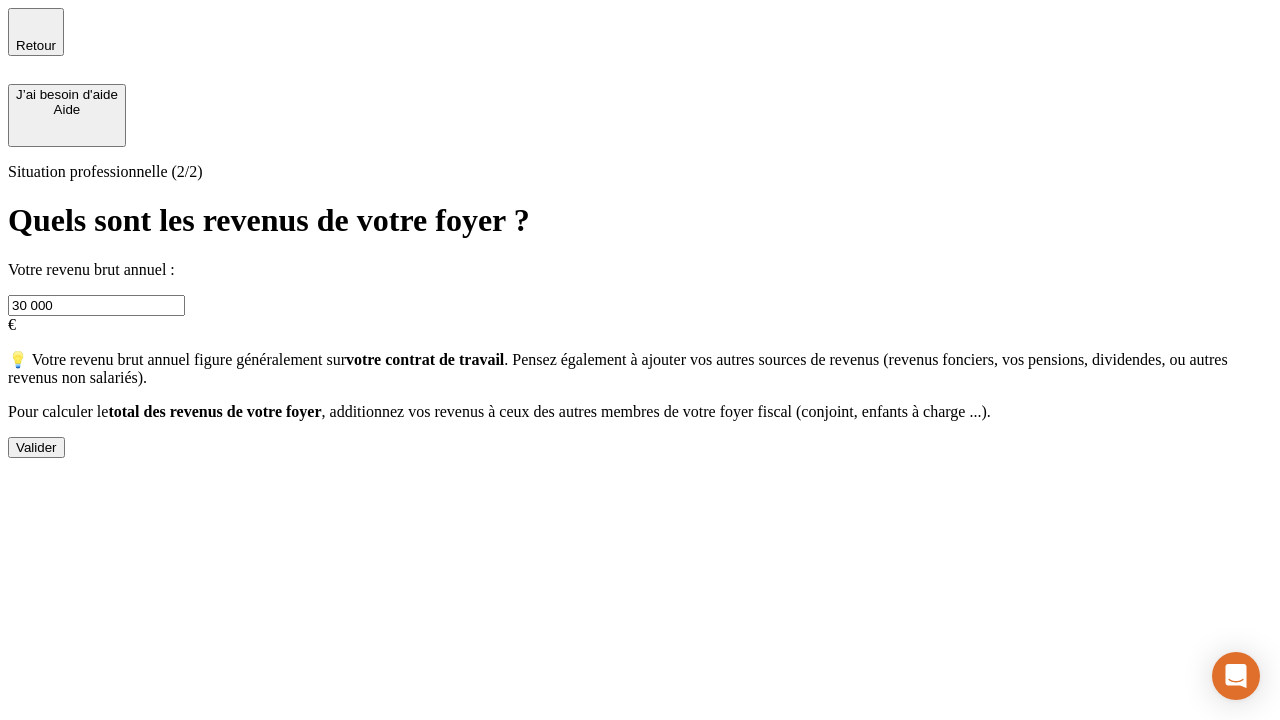click on "Valider" at bounding box center [36, 447] 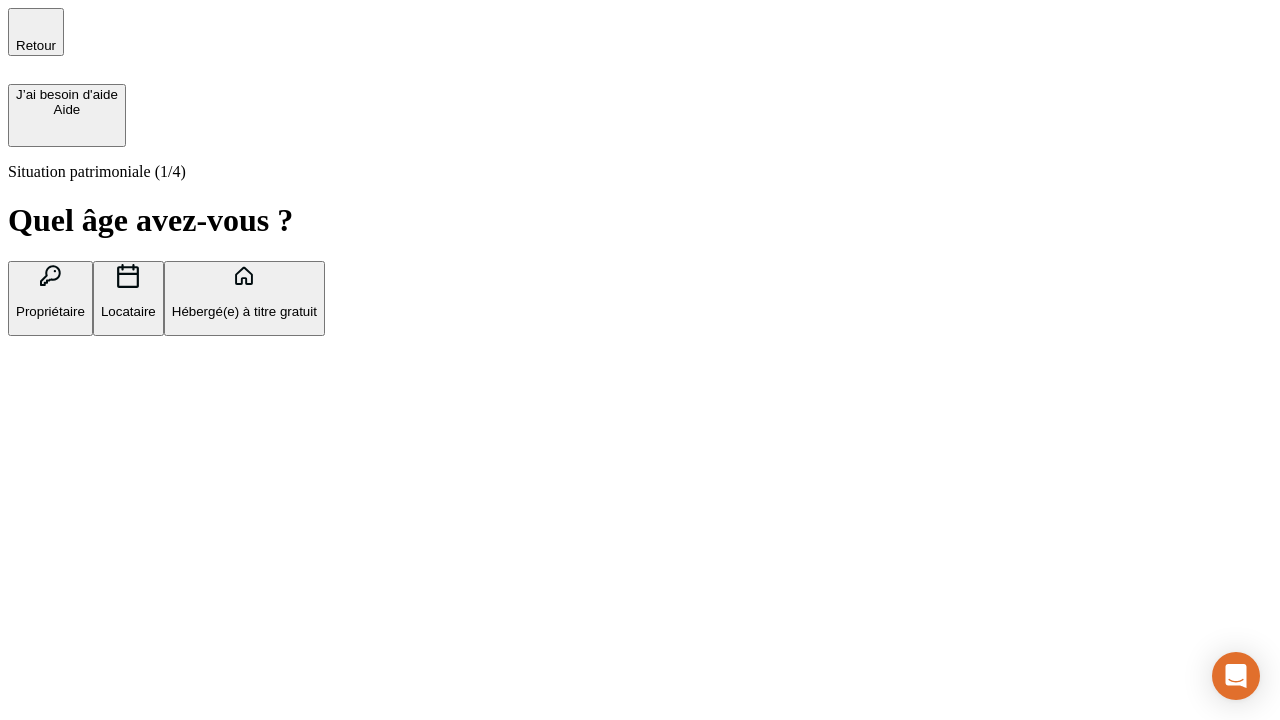 click on "Locataire" at bounding box center (128, 311) 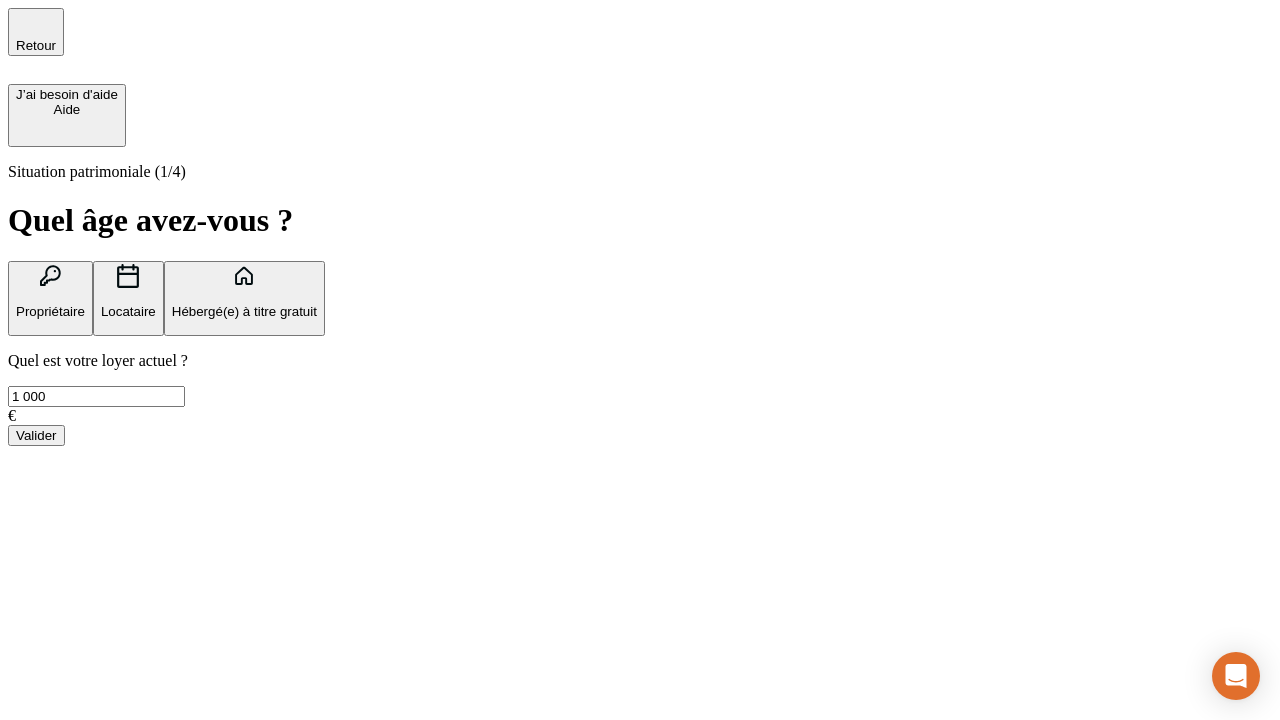 type on "1 000" 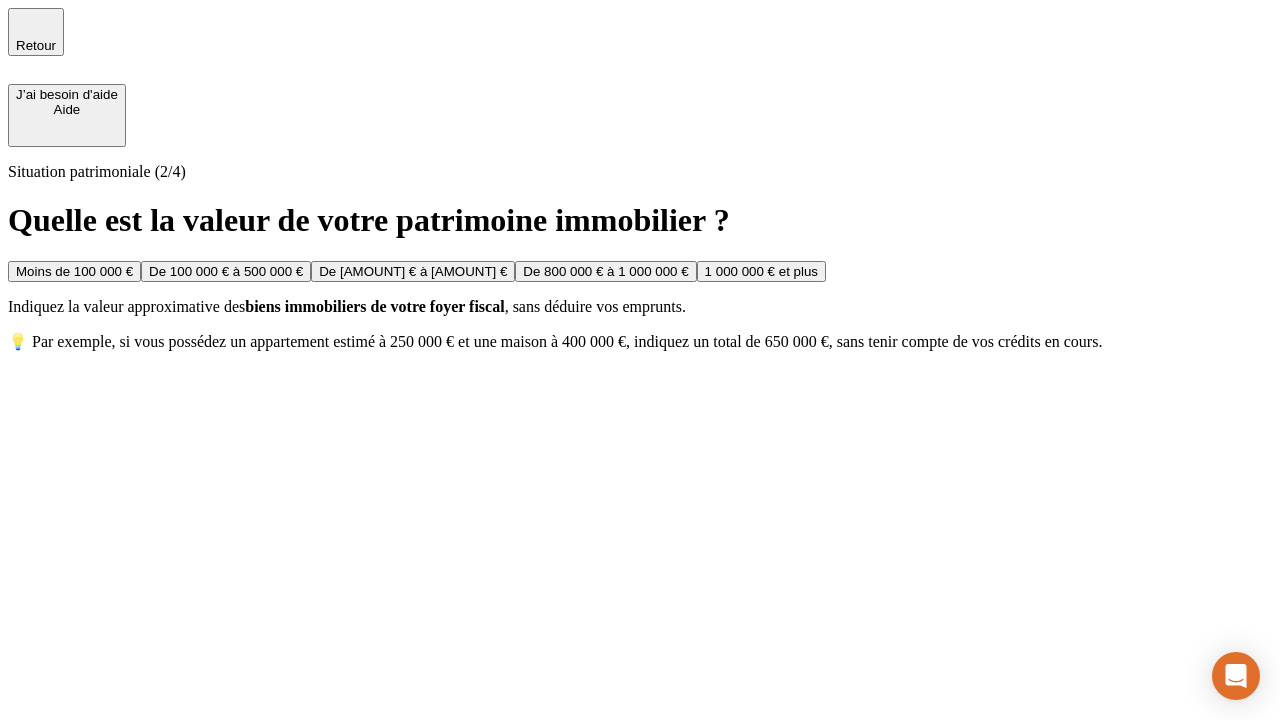 click on "Moins de 100 000 €" at bounding box center [74, 271] 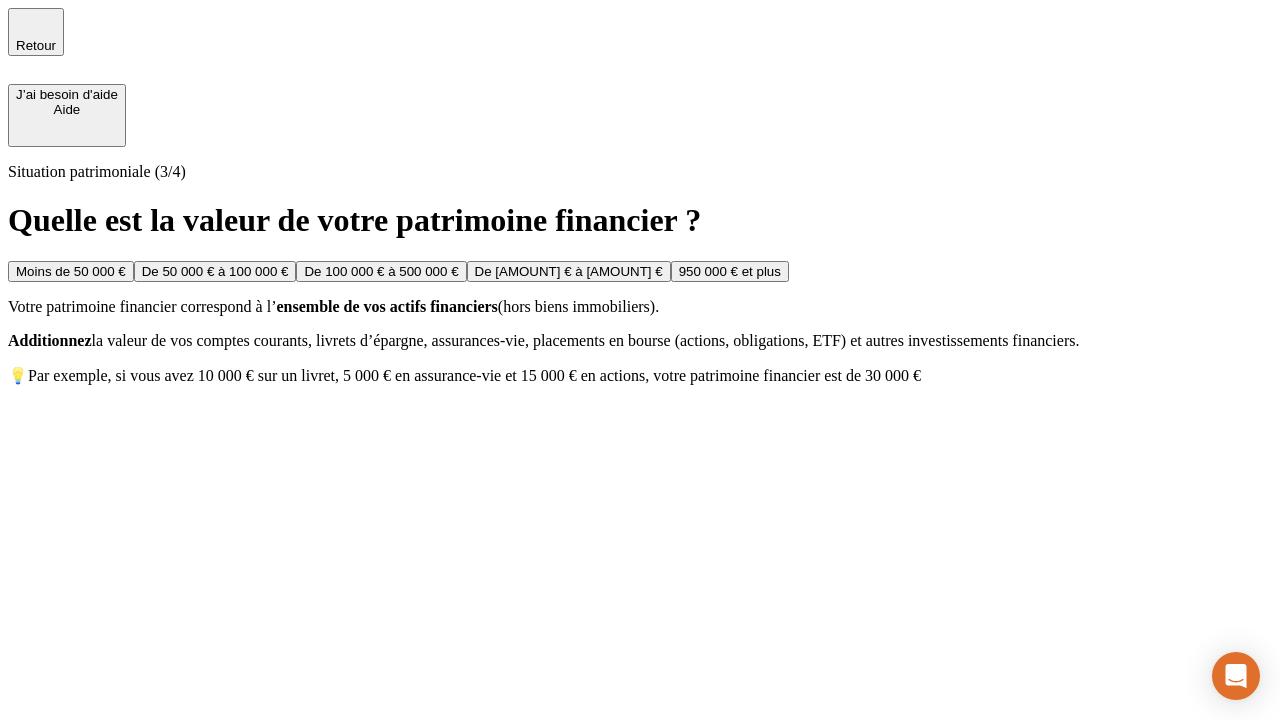 click on "Moins de 50 000 €" at bounding box center [71, 271] 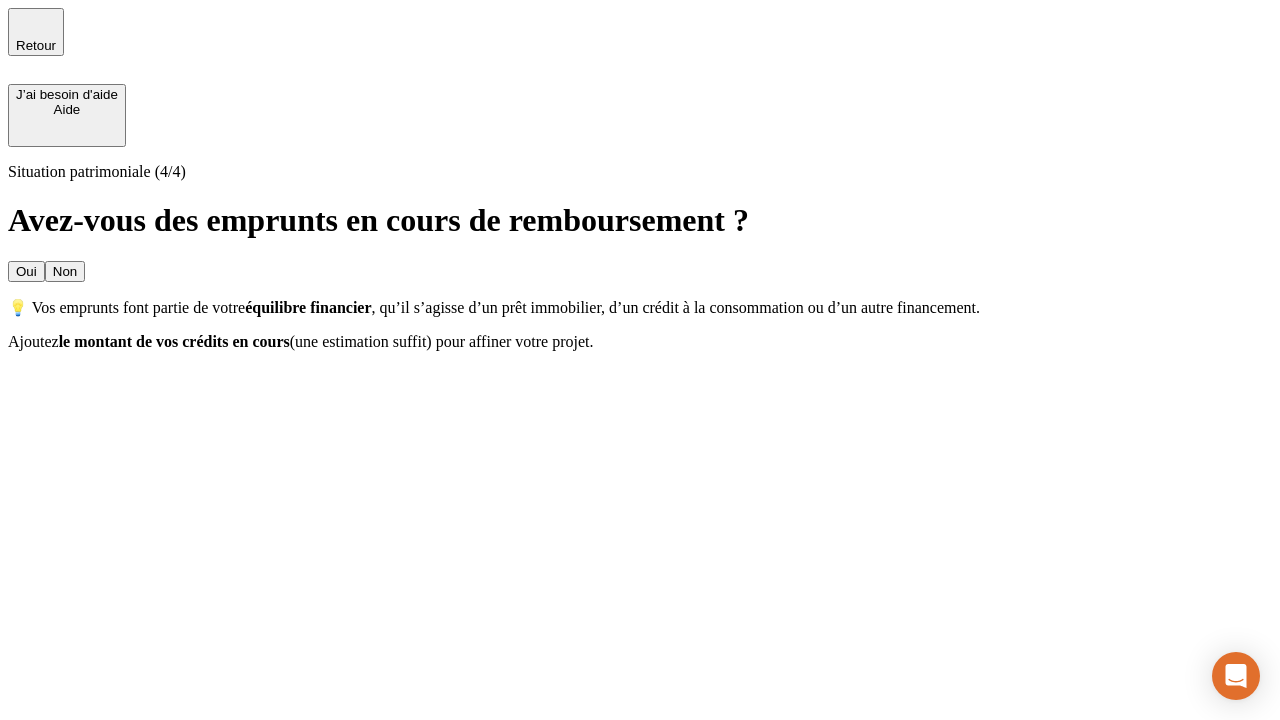 click on "Non" at bounding box center [65, 271] 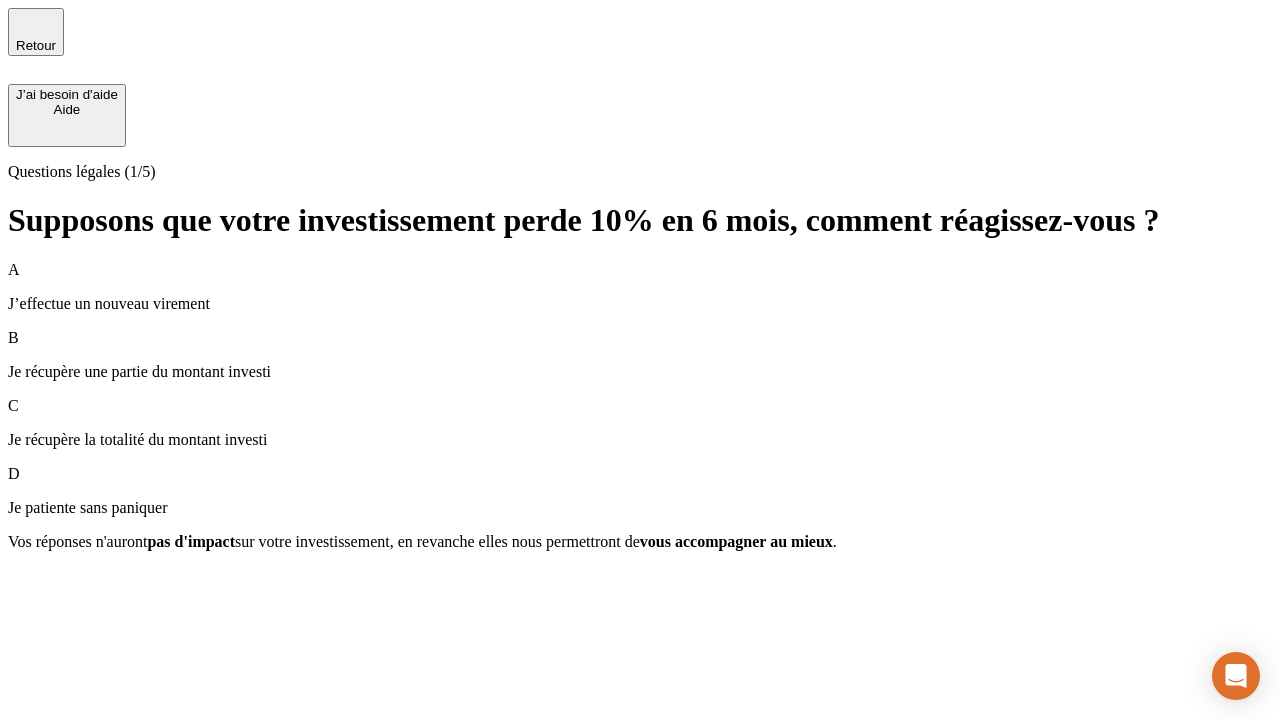 click on "Je récupère une partie du montant investi" at bounding box center (640, 372) 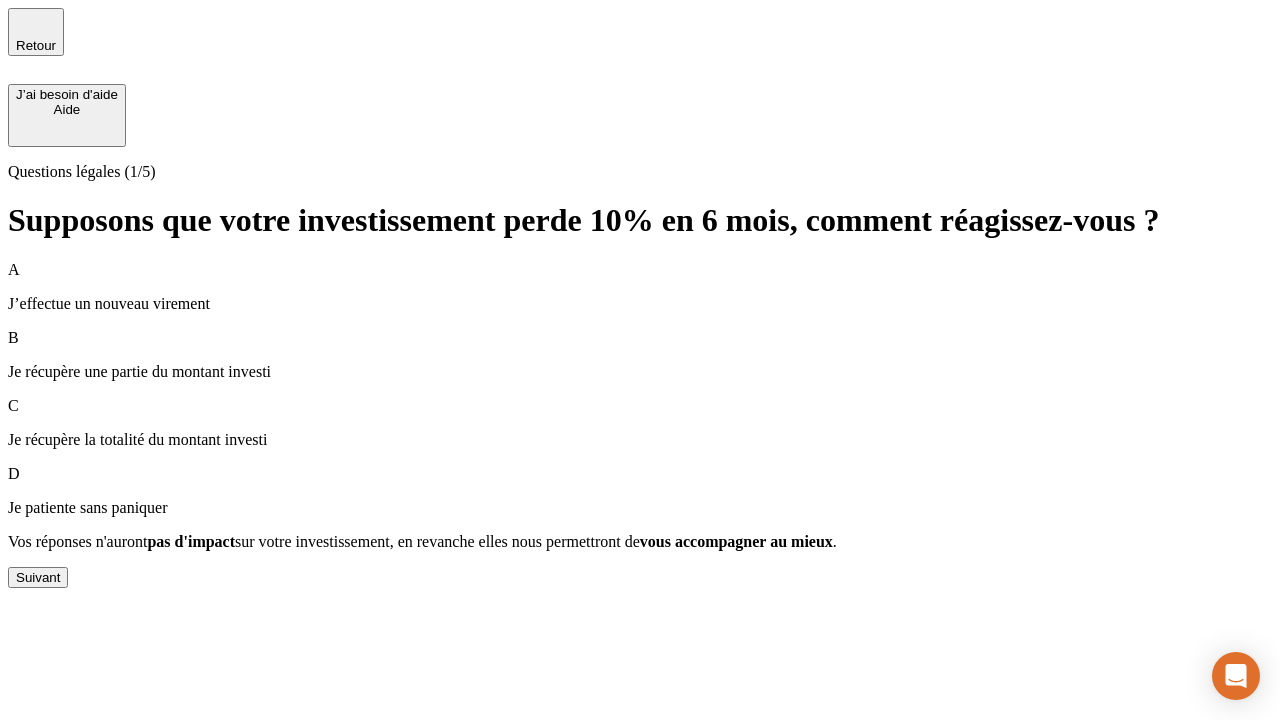 click on "Suivant" at bounding box center [38, 577] 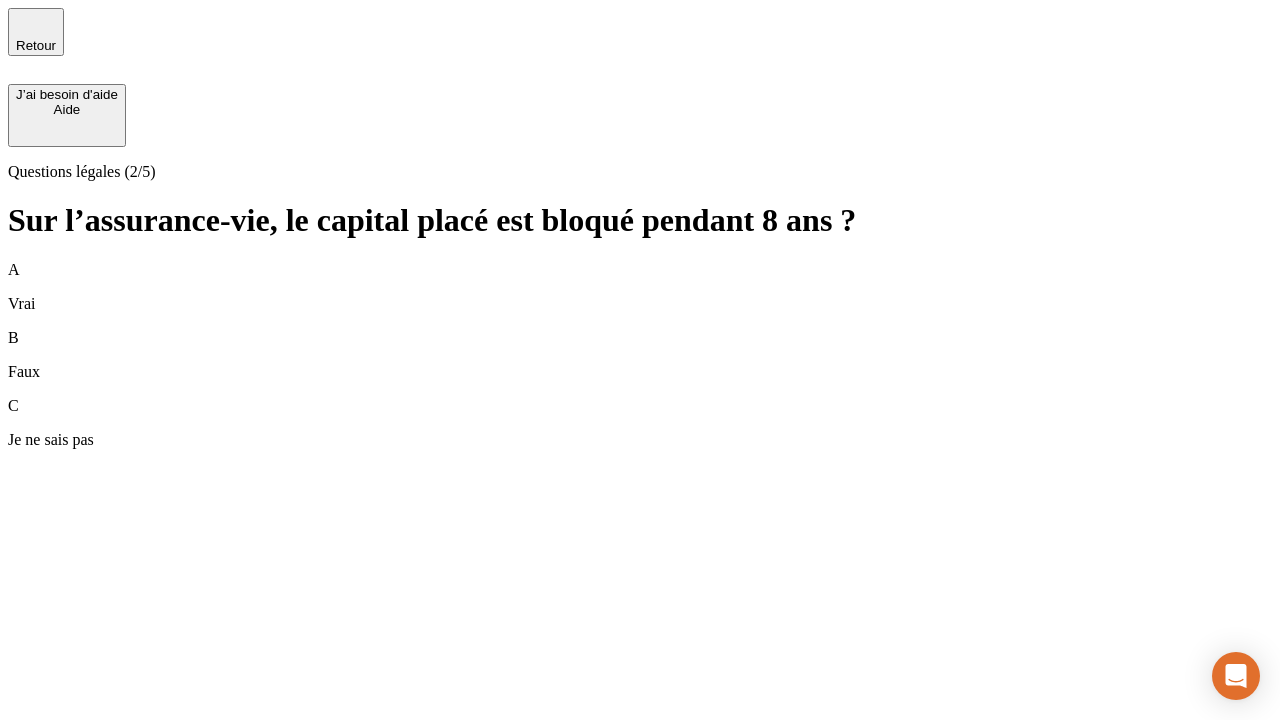 click on "B Faux" at bounding box center (640, 355) 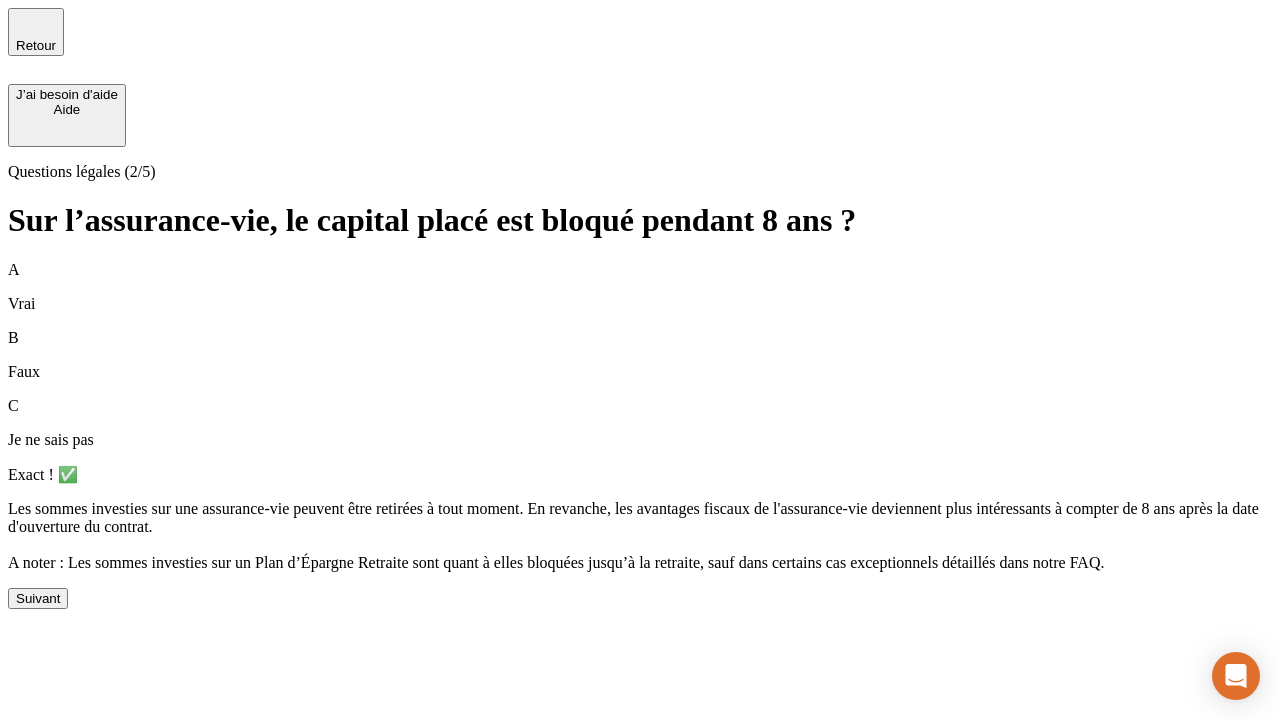 click on "Suivant" at bounding box center [38, 598] 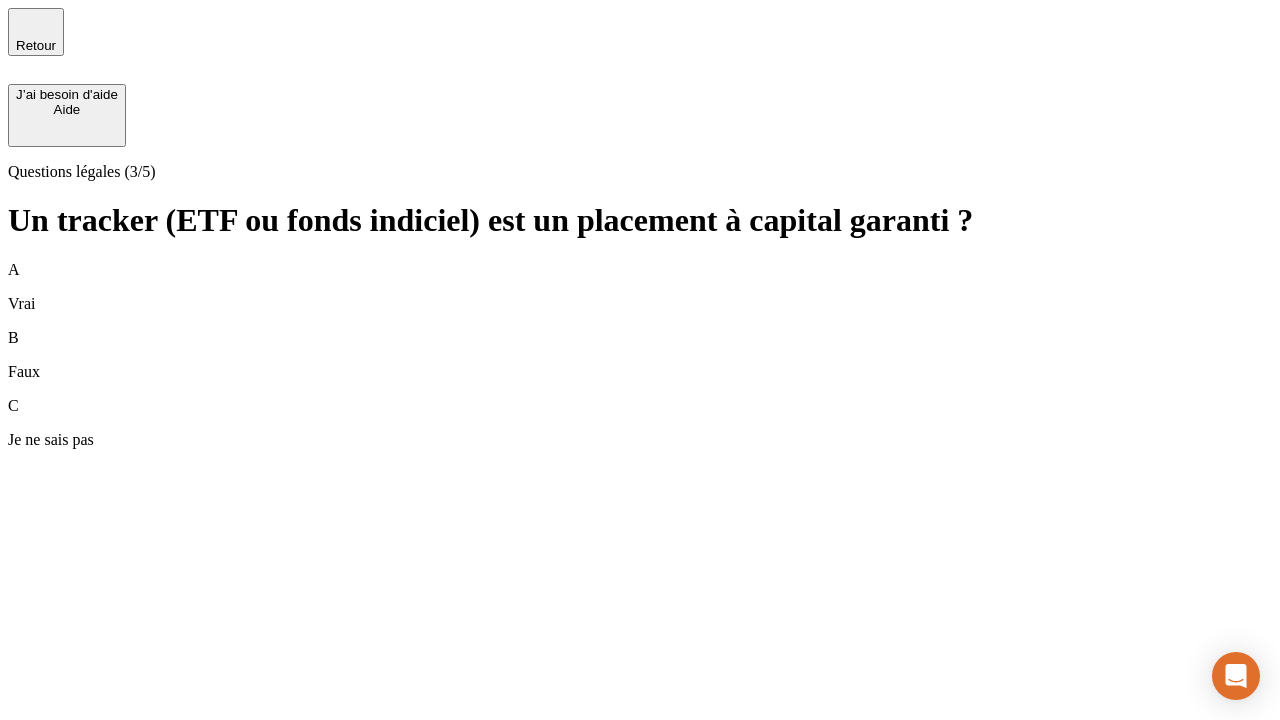 click on "B Faux" at bounding box center (640, 355) 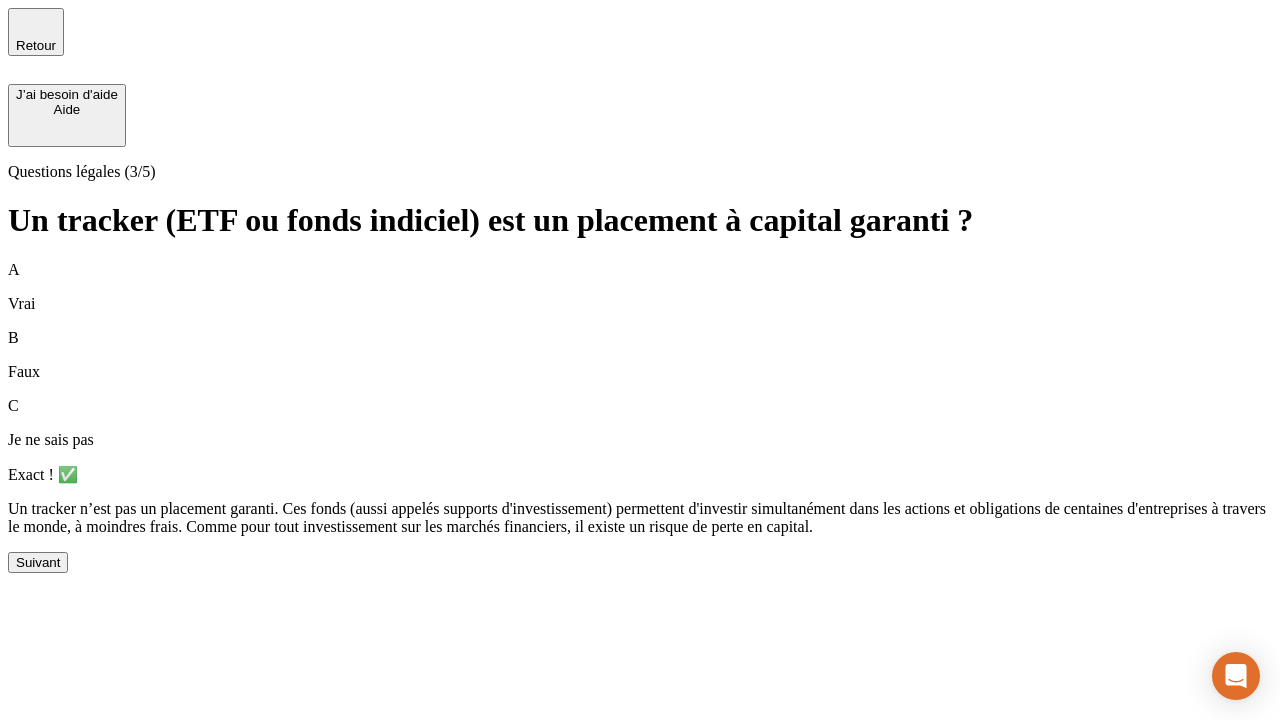 click on "Suivant" at bounding box center [38, 562] 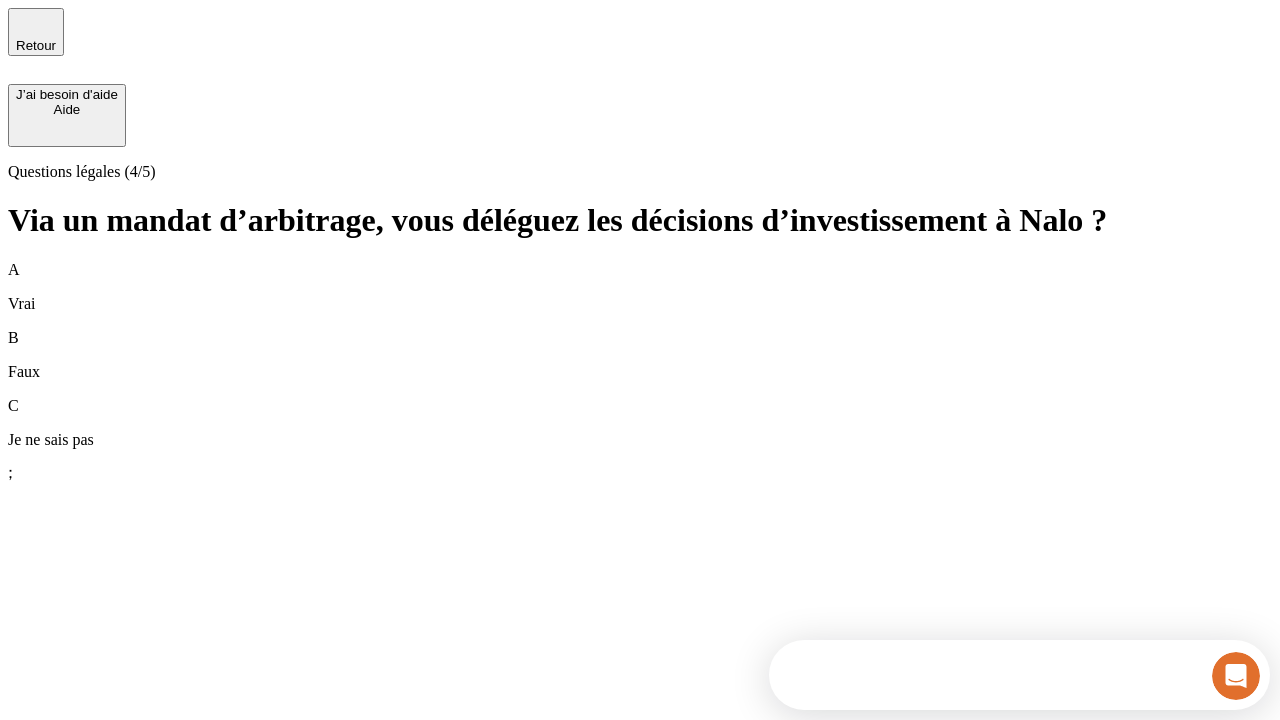 scroll, scrollTop: 0, scrollLeft: 0, axis: both 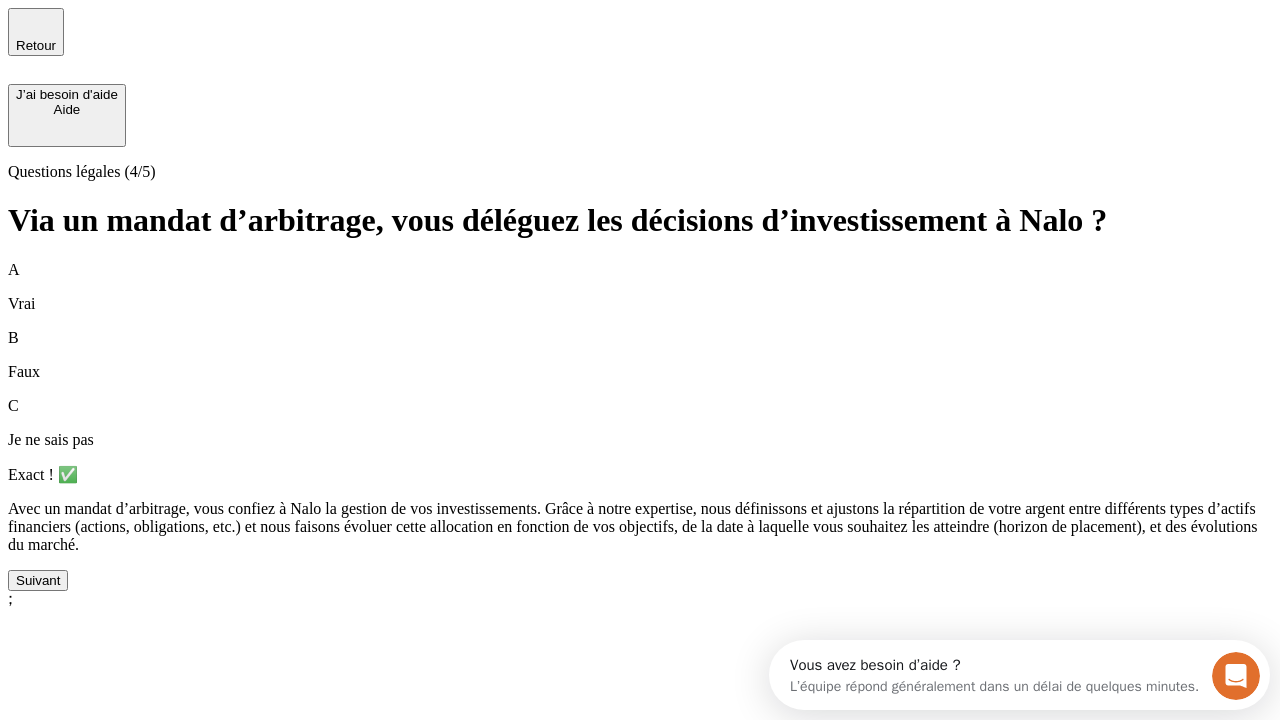 click on "Suivant" at bounding box center [38, 580] 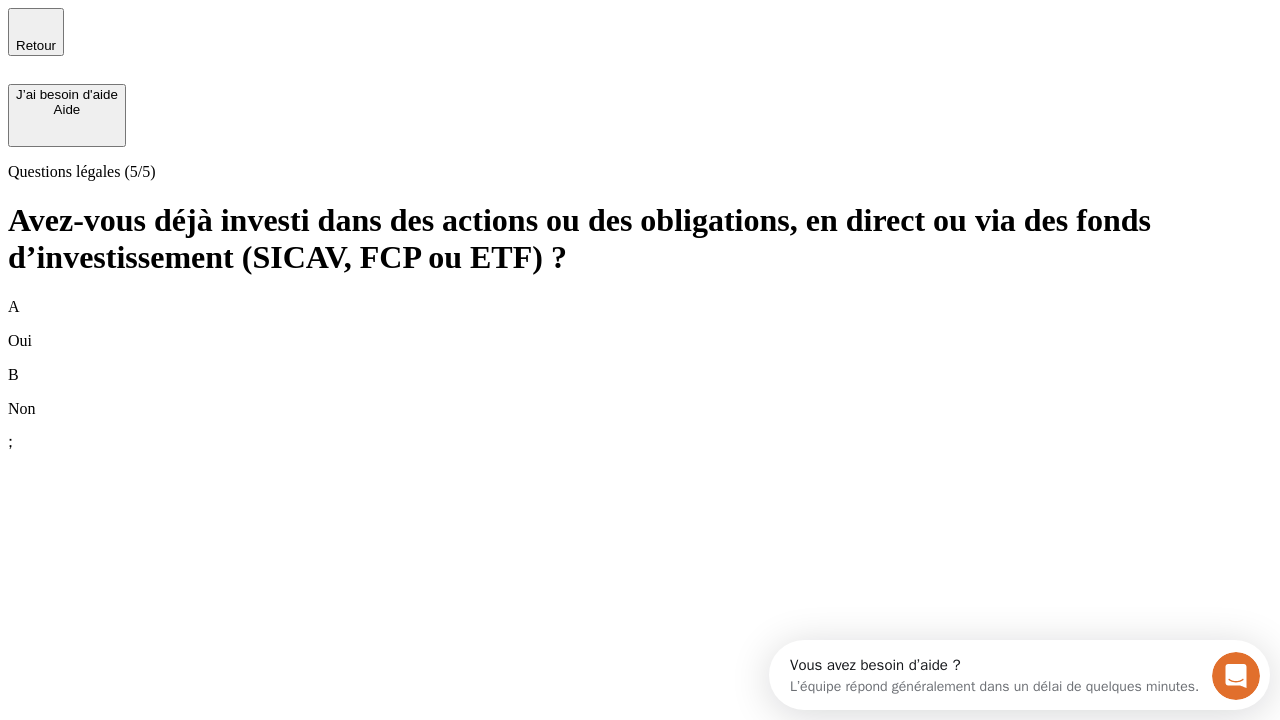 click on "A Oui" at bounding box center (640, 324) 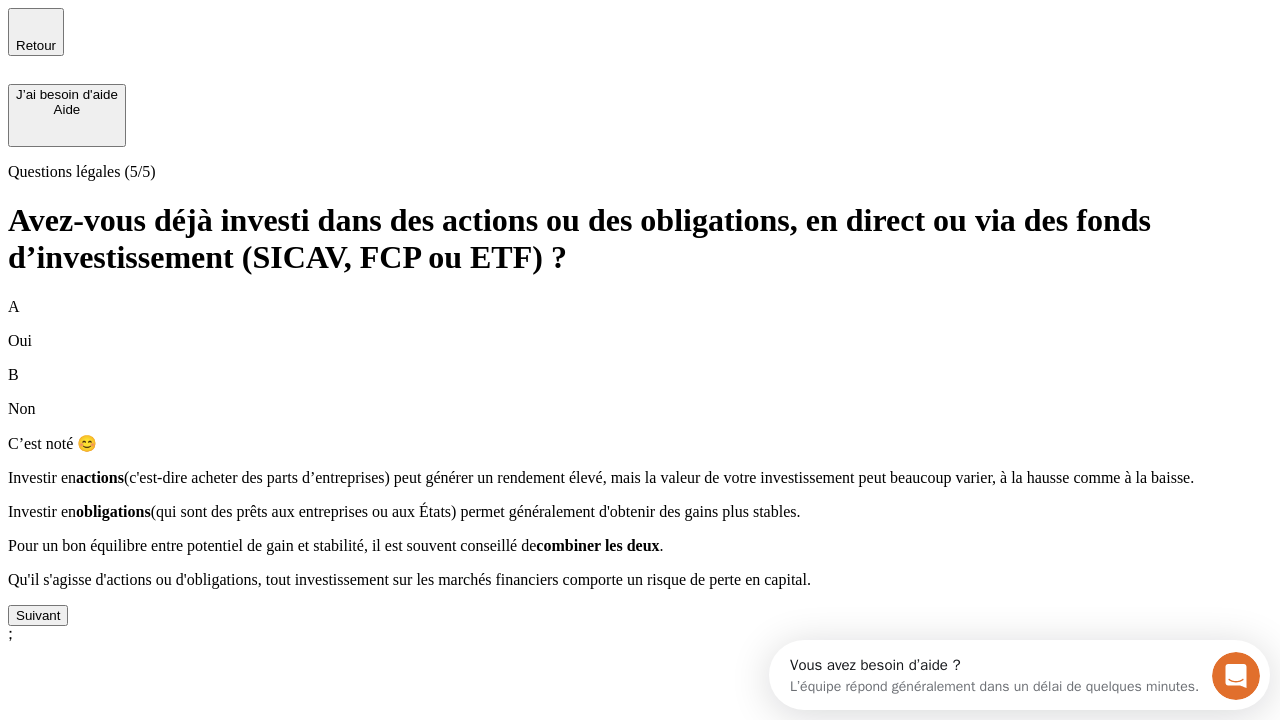 click on "Suivant" at bounding box center (38, 615) 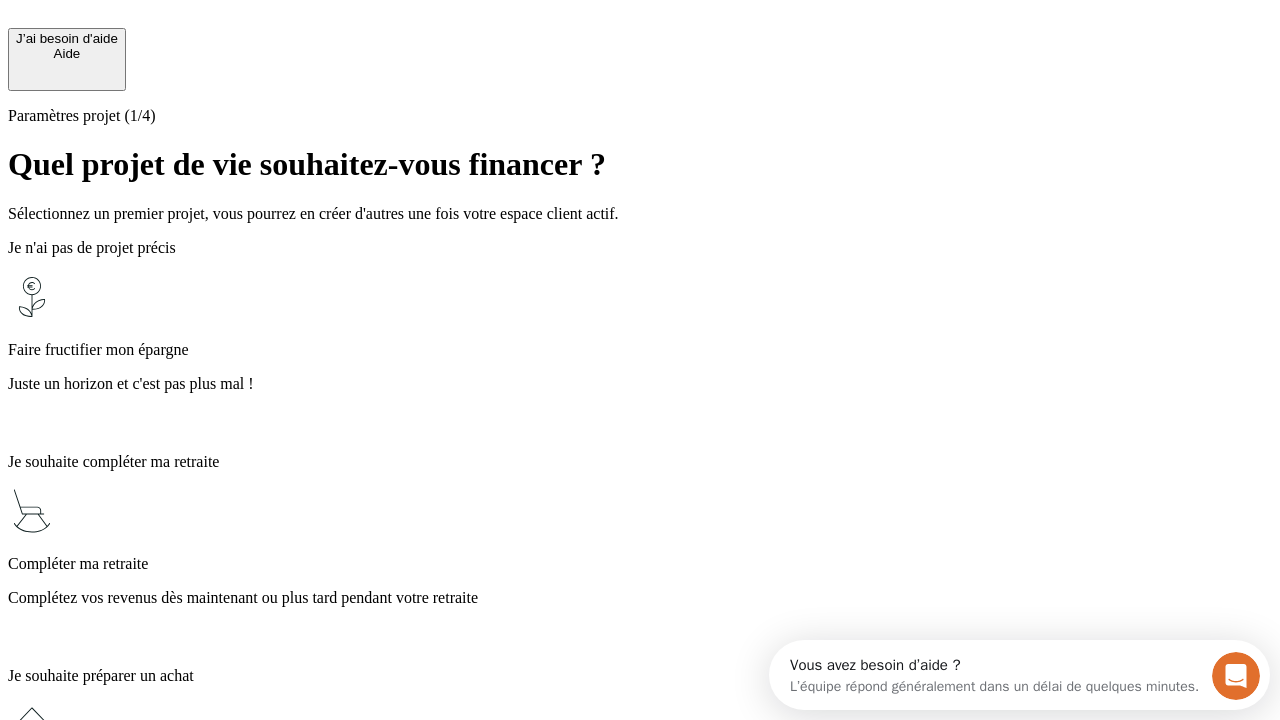 click on "Profitez des avantages fiscaux de l’assurance-vie" at bounding box center (640, 1354) 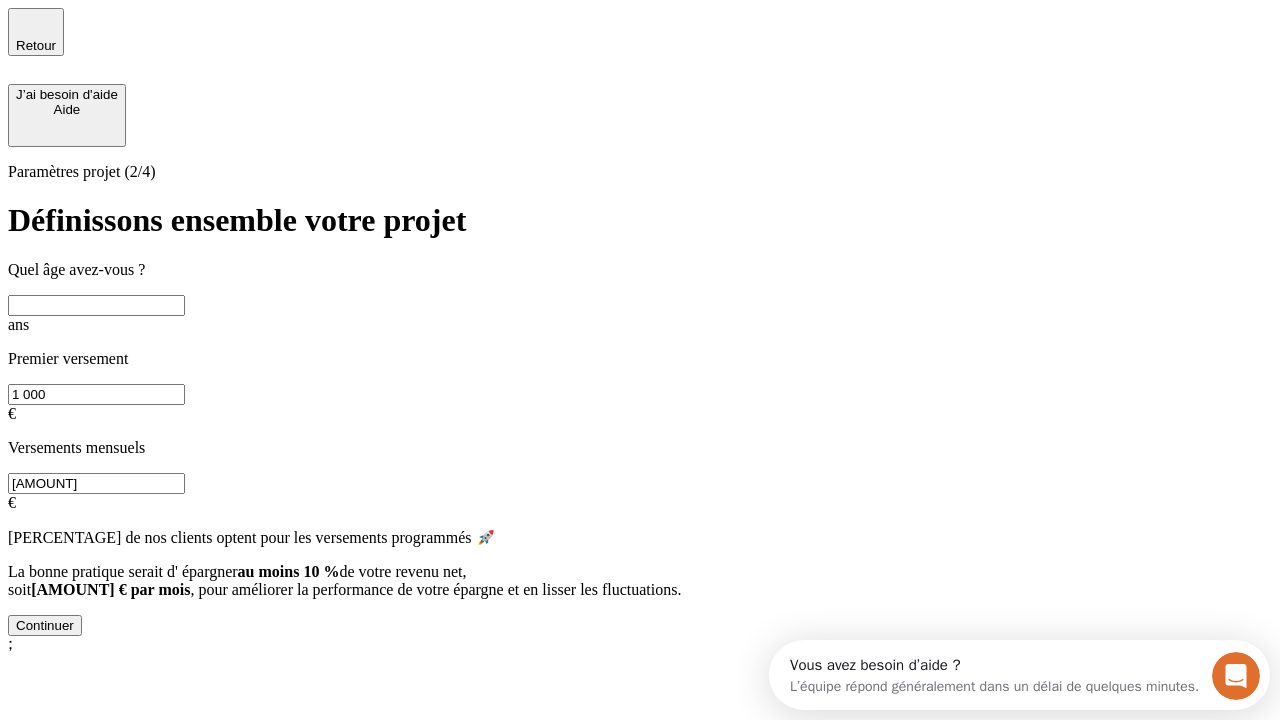 scroll, scrollTop: 18, scrollLeft: 0, axis: vertical 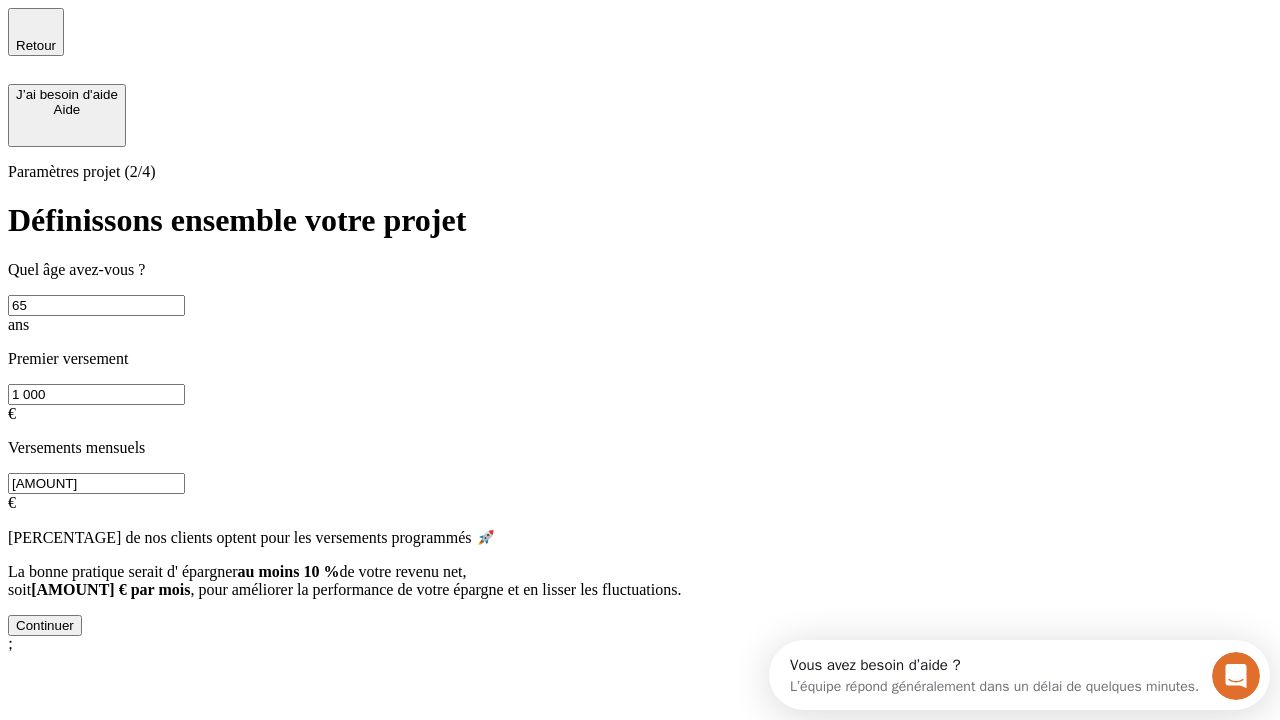 type on "65" 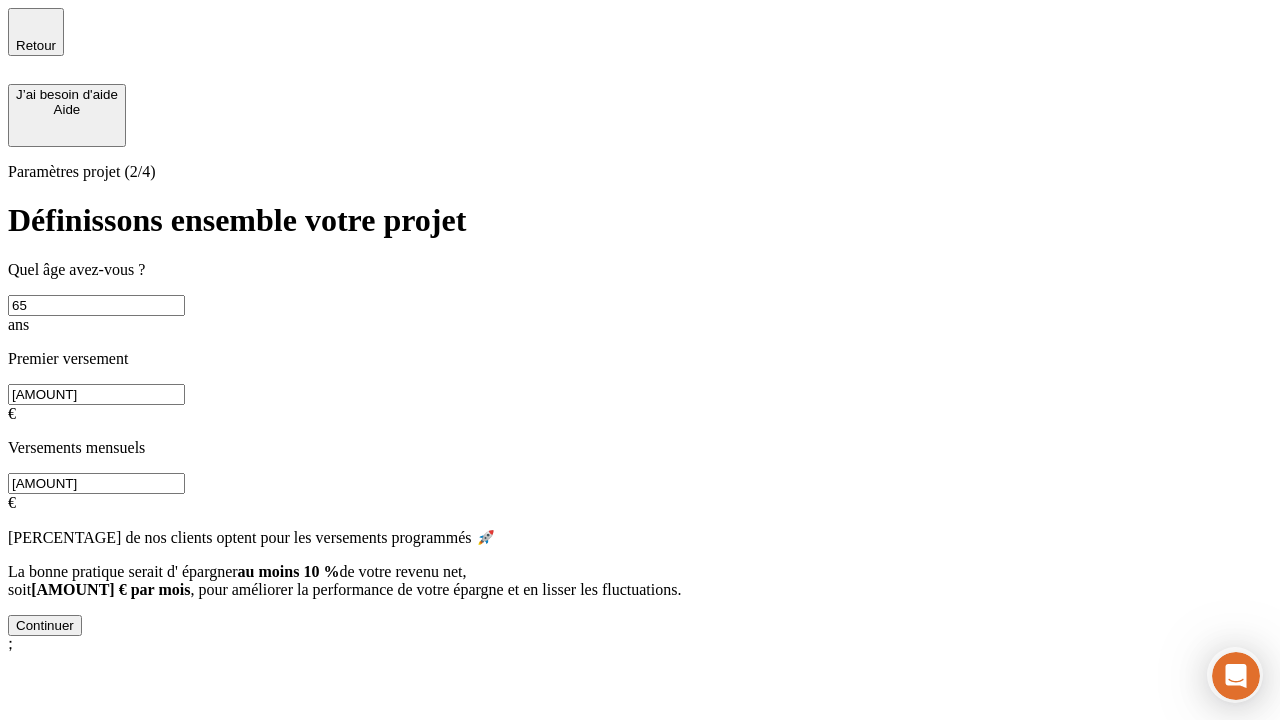 type on "[AMOUNT]" 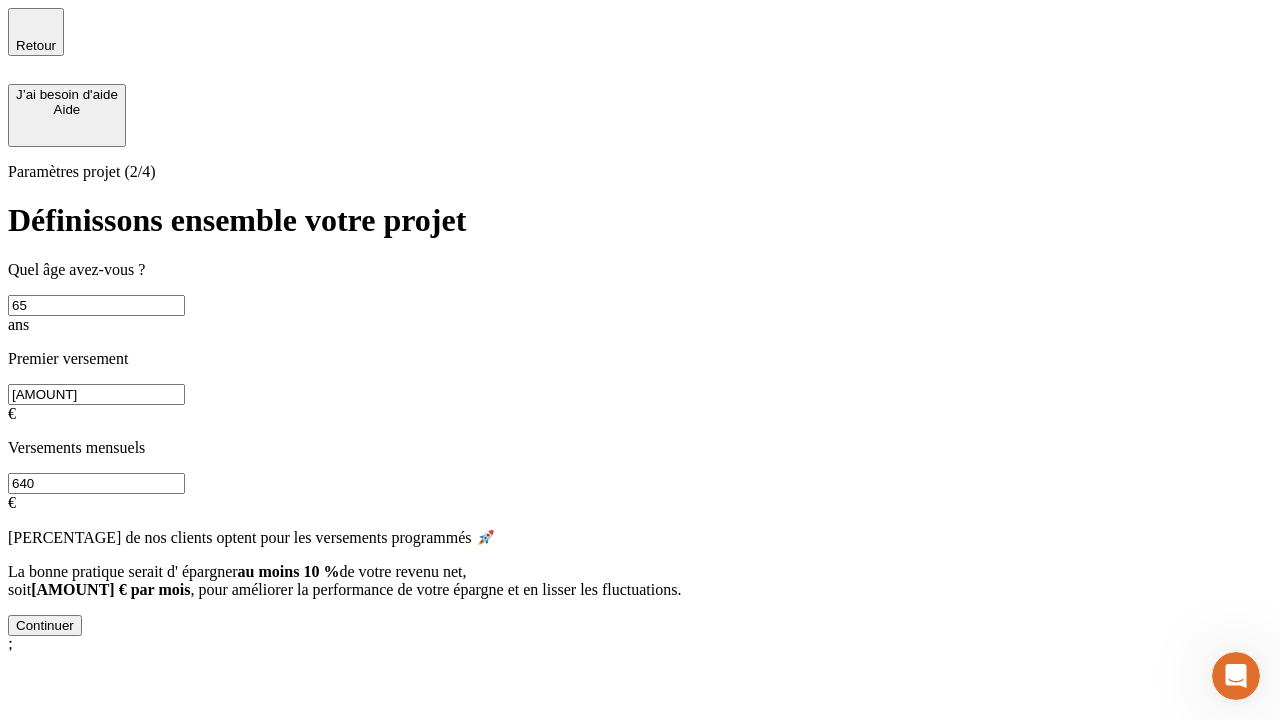 scroll, scrollTop: 0, scrollLeft: 0, axis: both 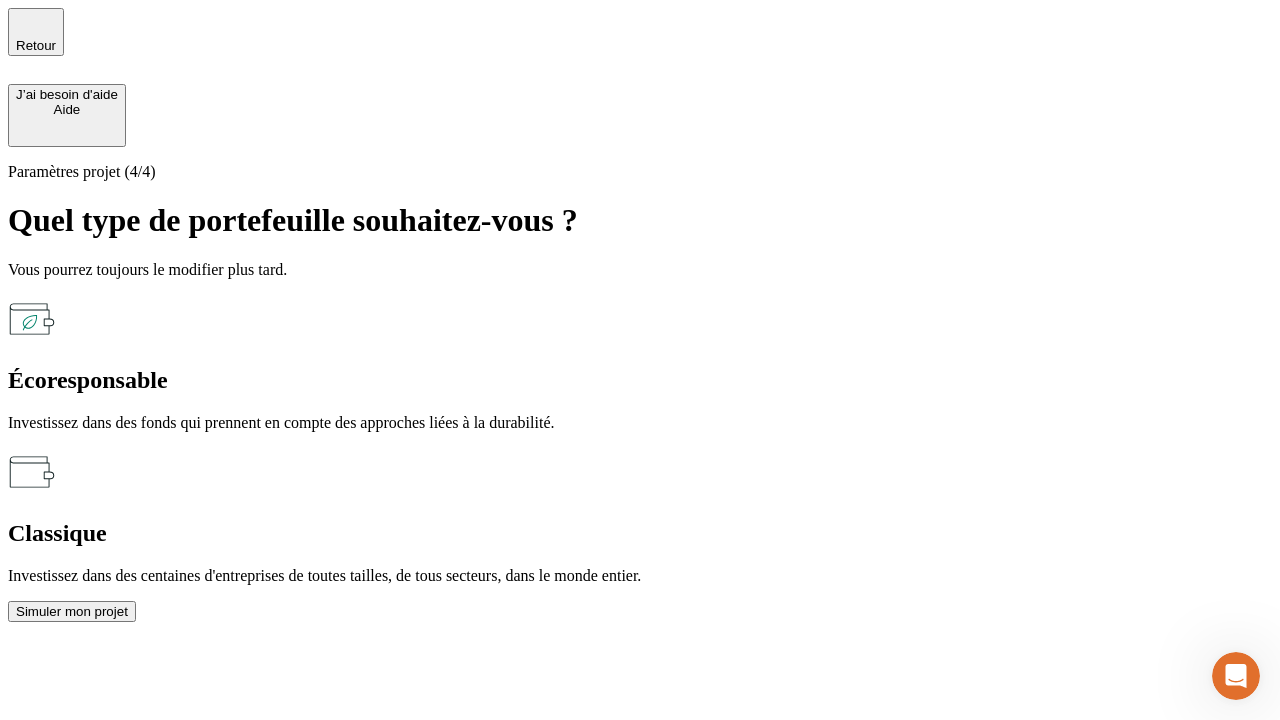 click on "Classique" at bounding box center [640, 533] 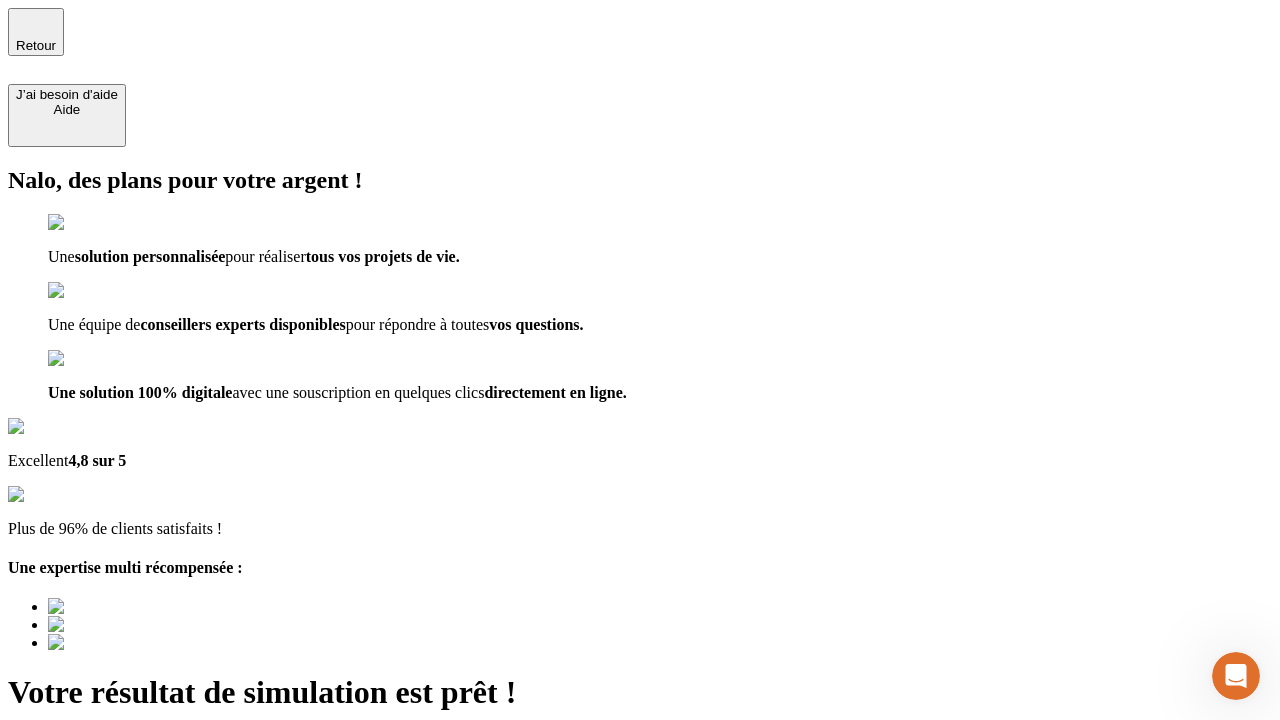 click on "Découvrir ma simulation" at bounding box center [87, 797] 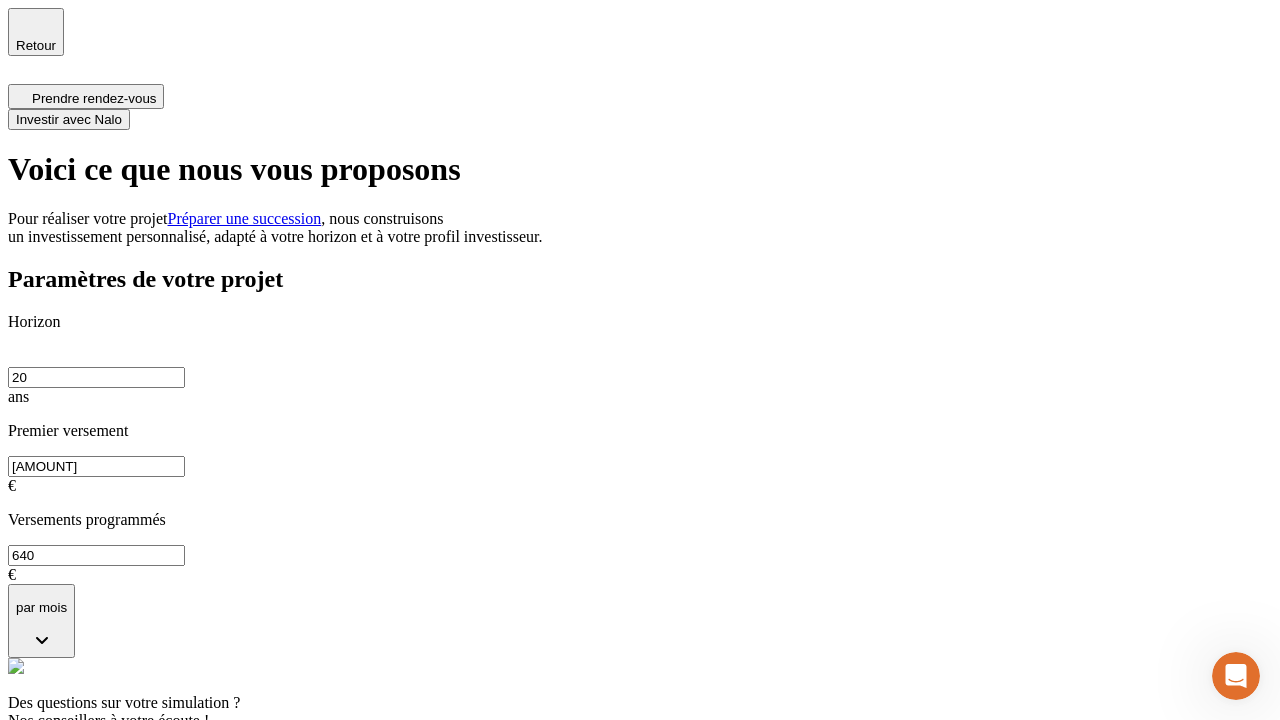 scroll, scrollTop: 8, scrollLeft: 0, axis: vertical 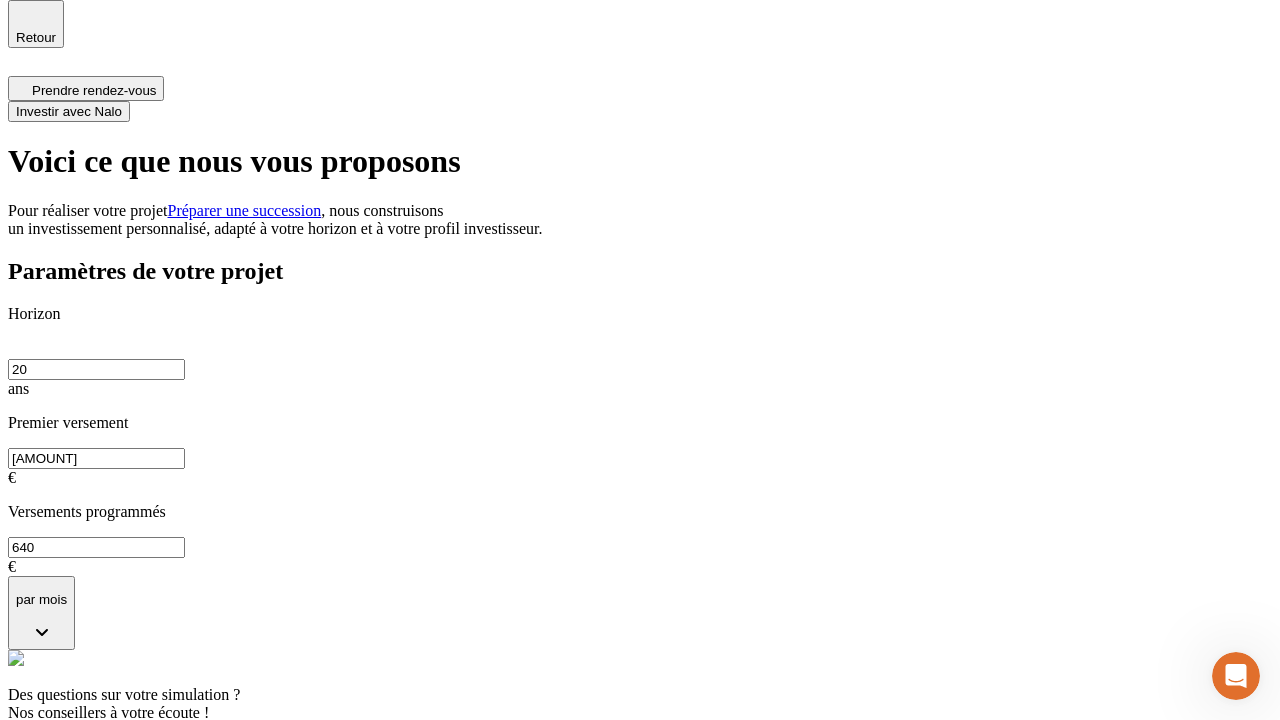 click on "Investir avec Nalo" at bounding box center (69, 111) 